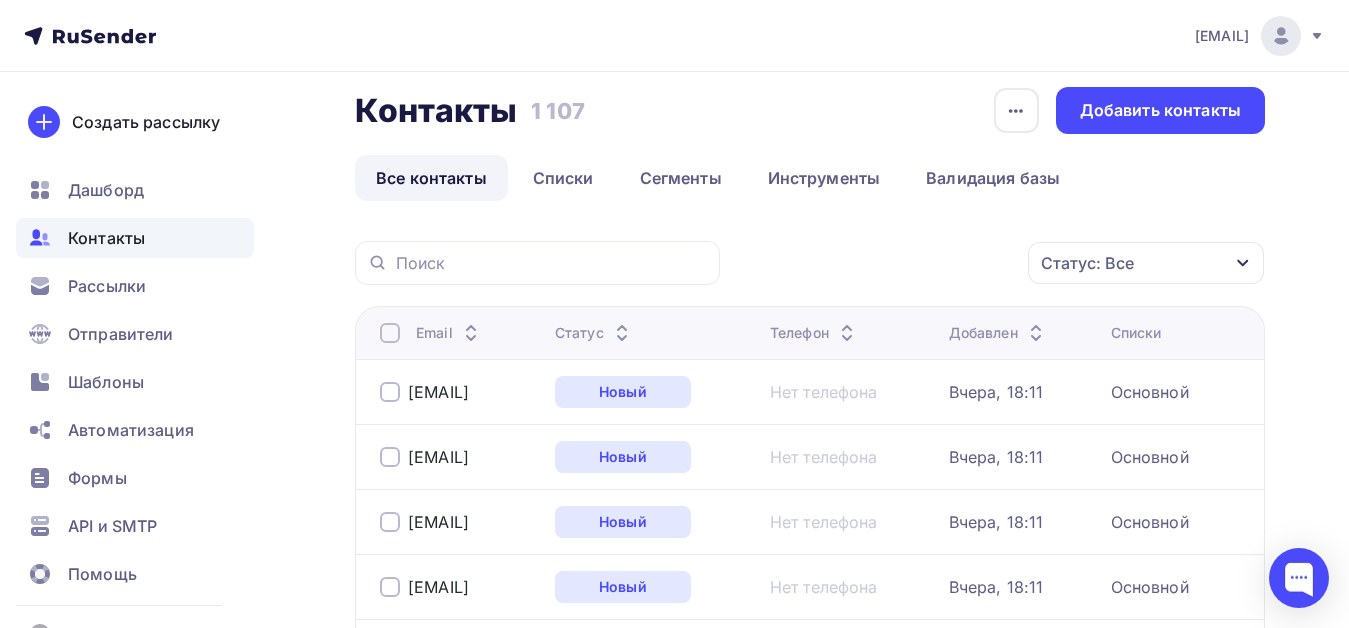 scroll, scrollTop: 0, scrollLeft: 0, axis: both 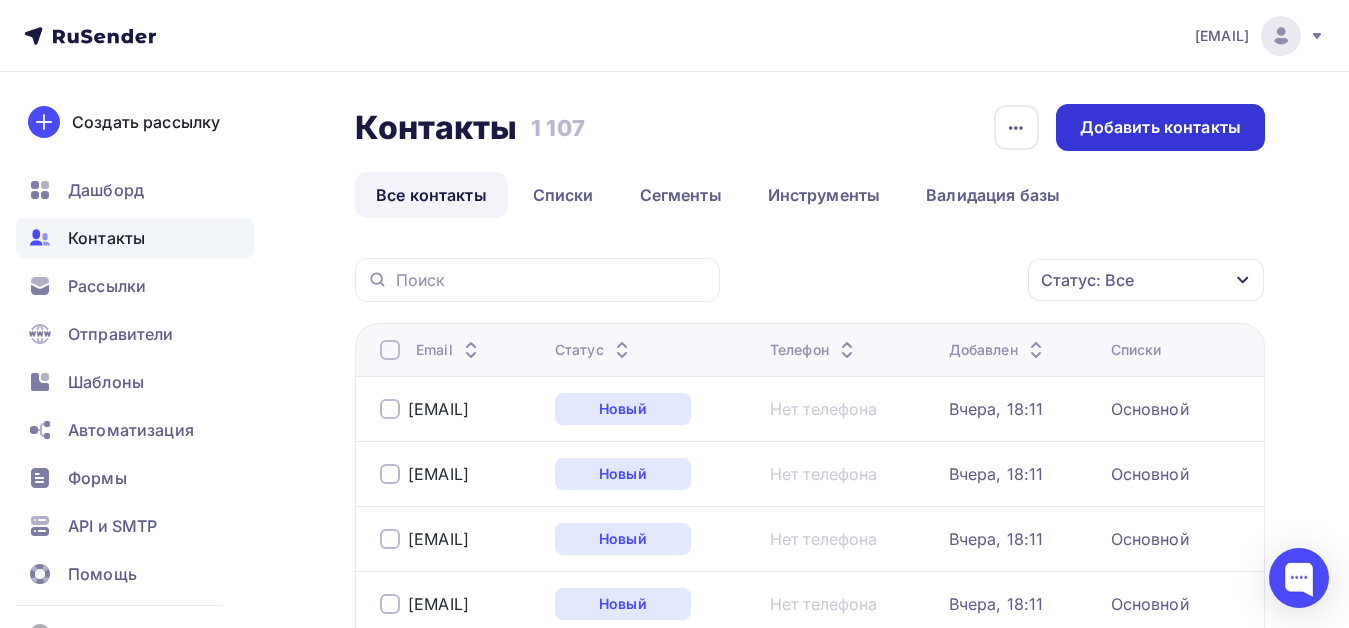 click on "Добавить контакты" at bounding box center (1160, 127) 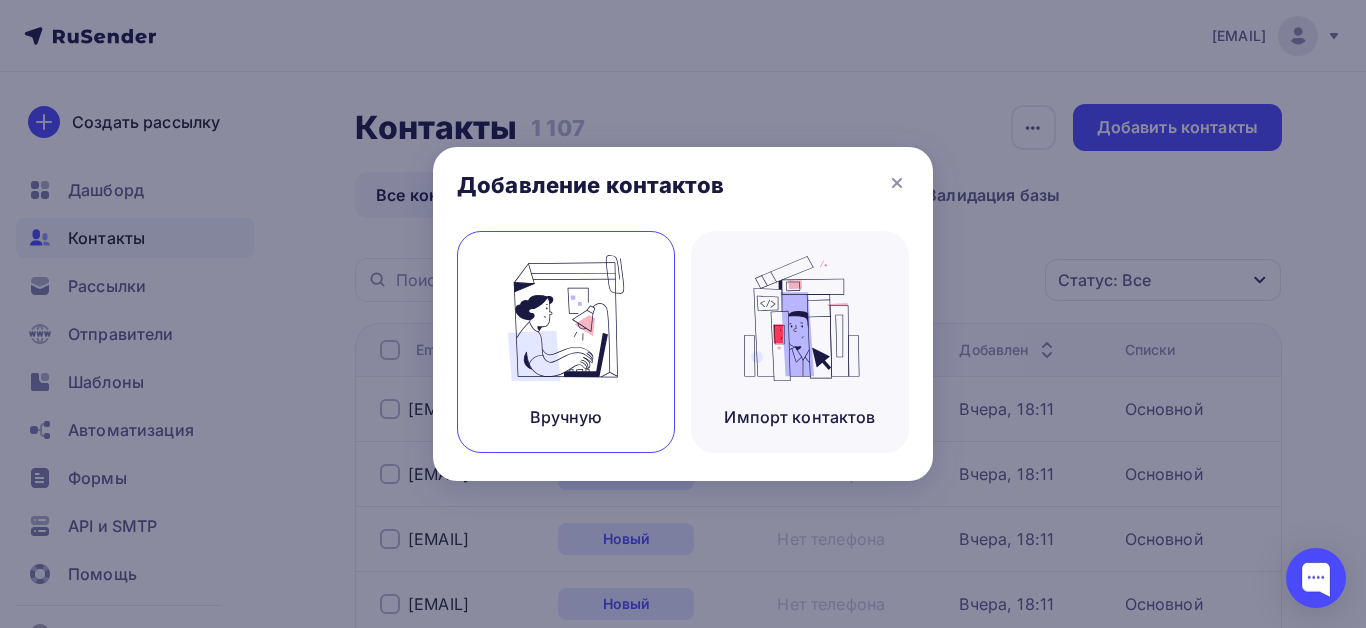 click at bounding box center (566, 318) 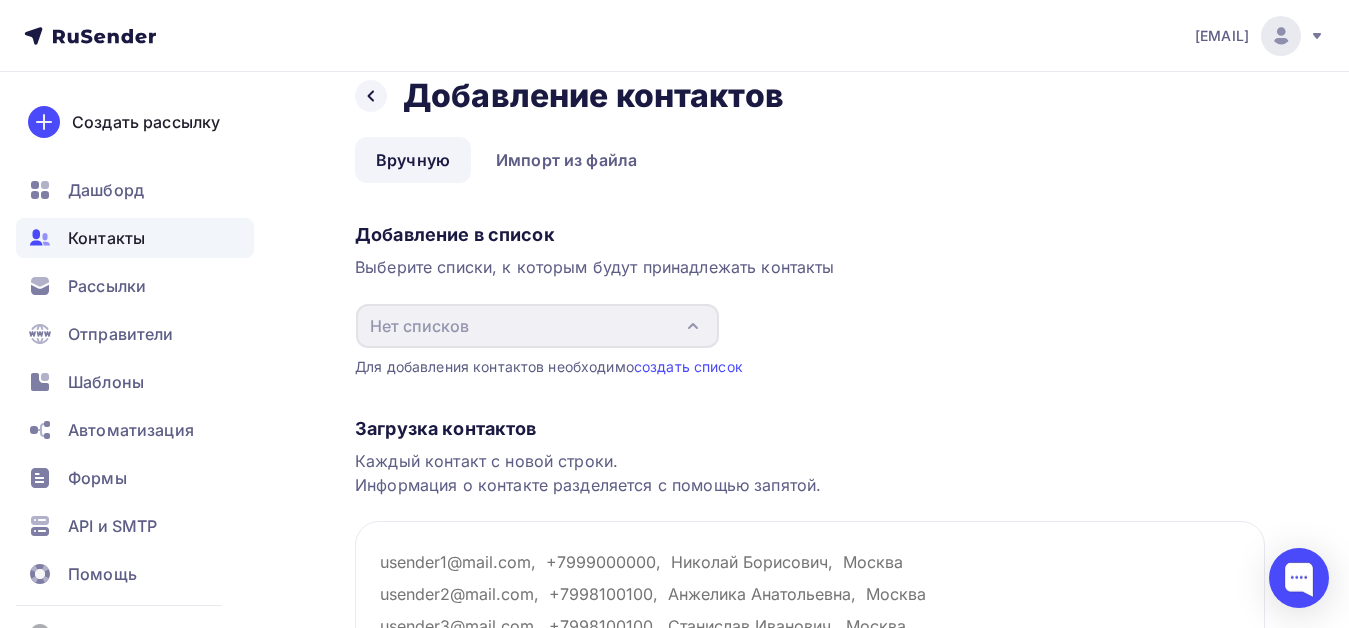 scroll, scrollTop: 0, scrollLeft: 0, axis: both 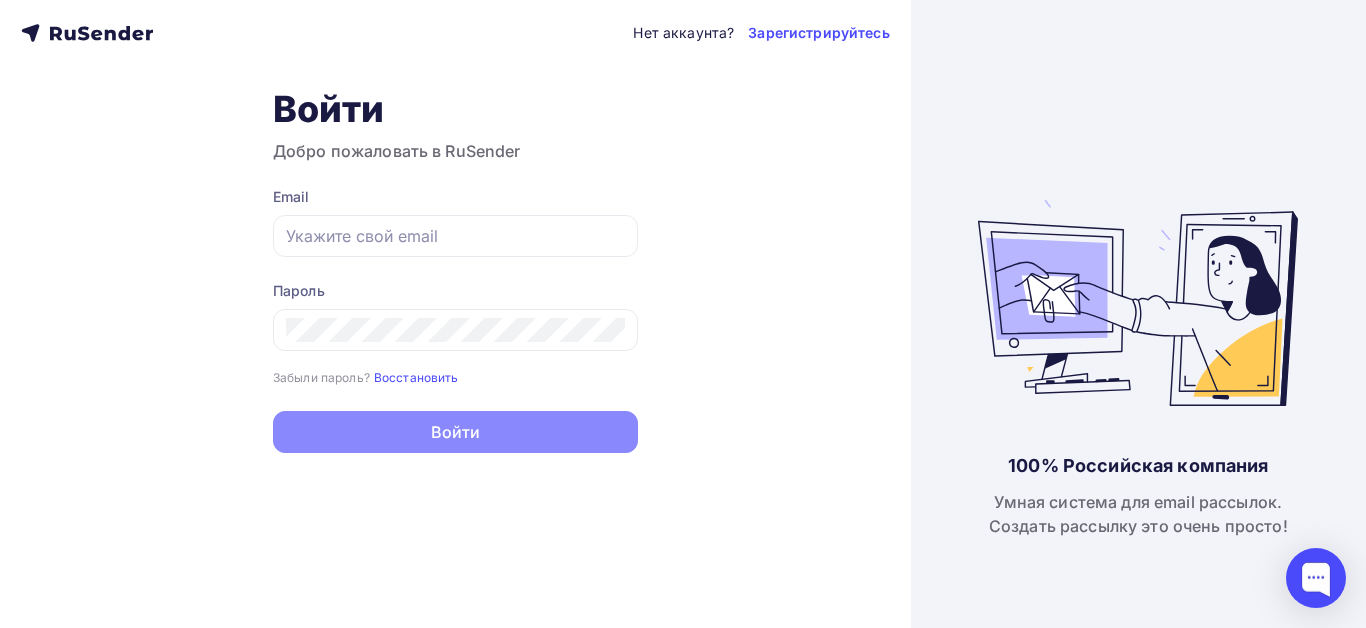 type on "barservis@mail.ru" 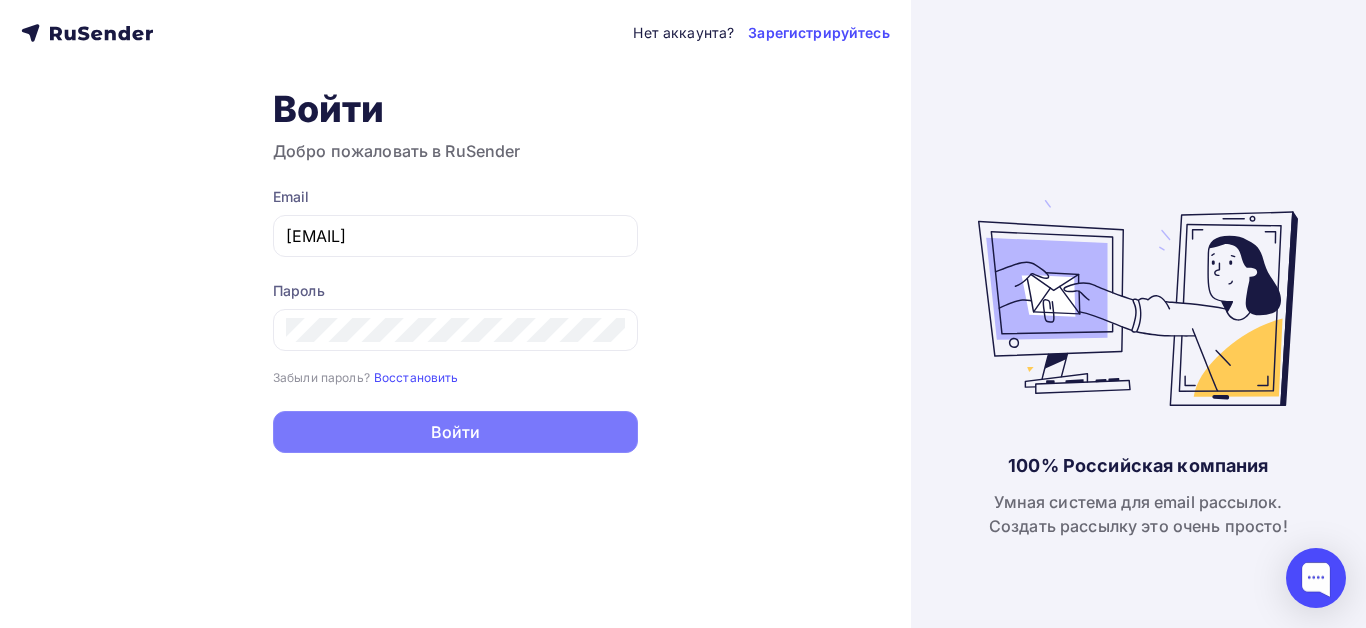 click on "Войти" at bounding box center (455, 432) 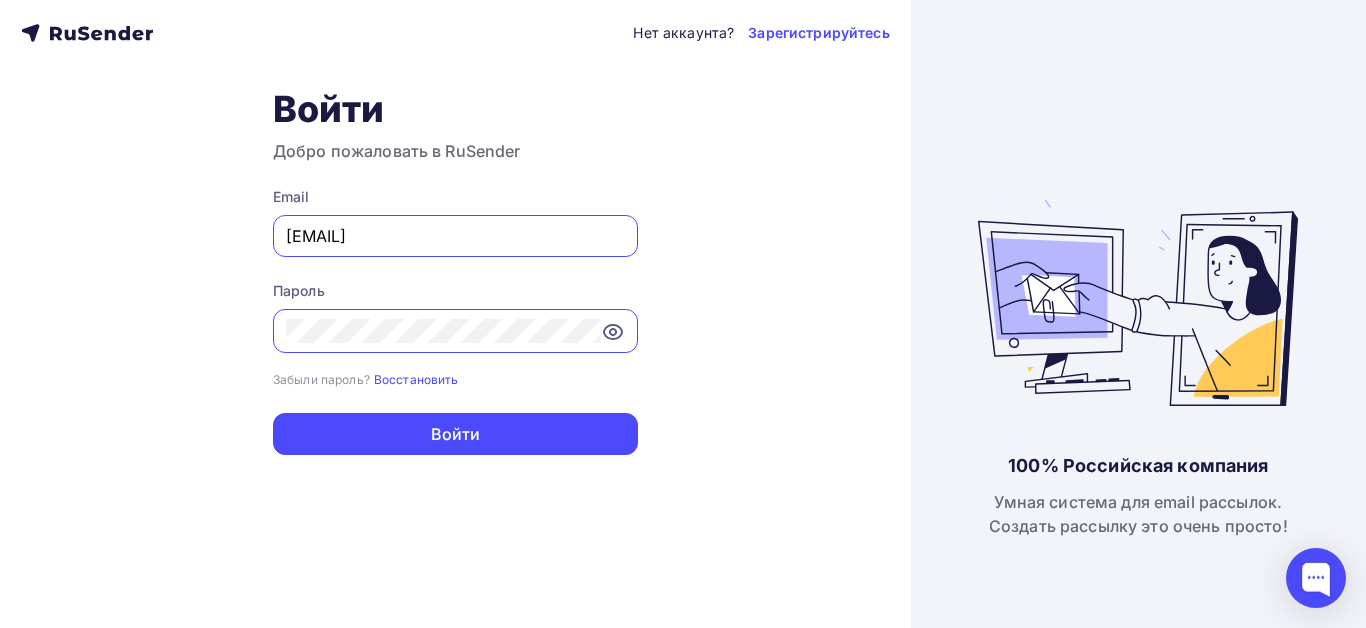 click at bounding box center (613, 332) 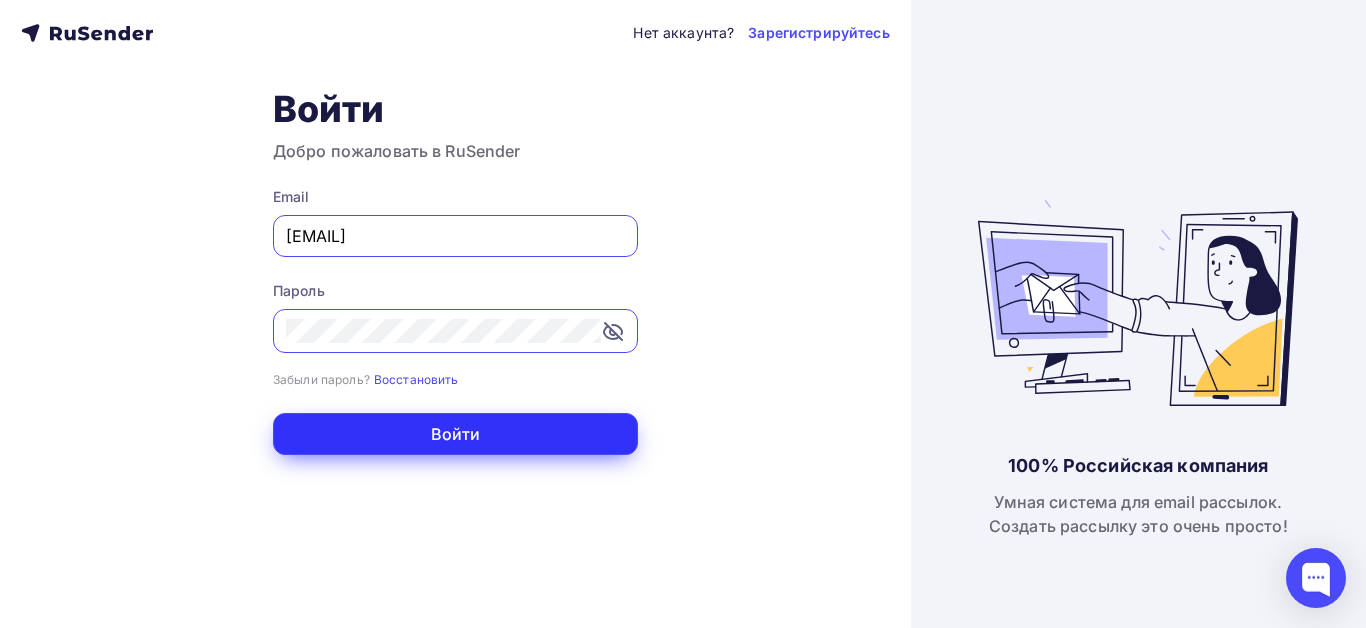 click on "Войти" at bounding box center (455, 434) 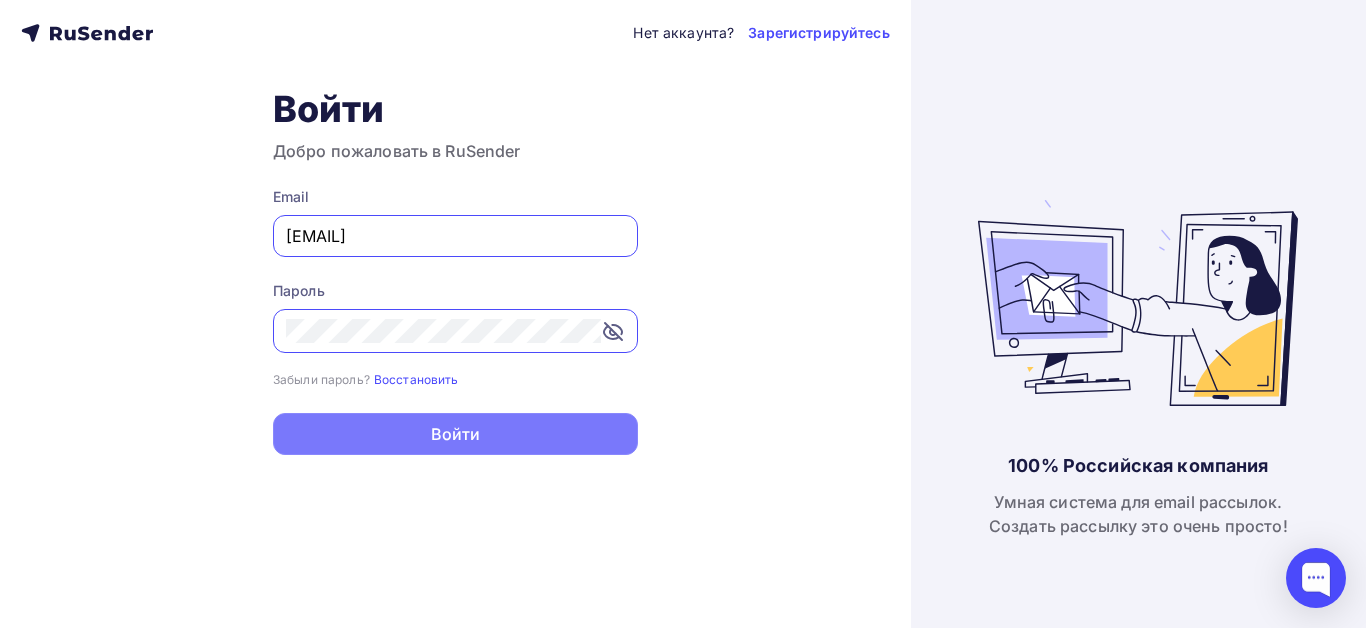 click on "Войти" at bounding box center (455, 434) 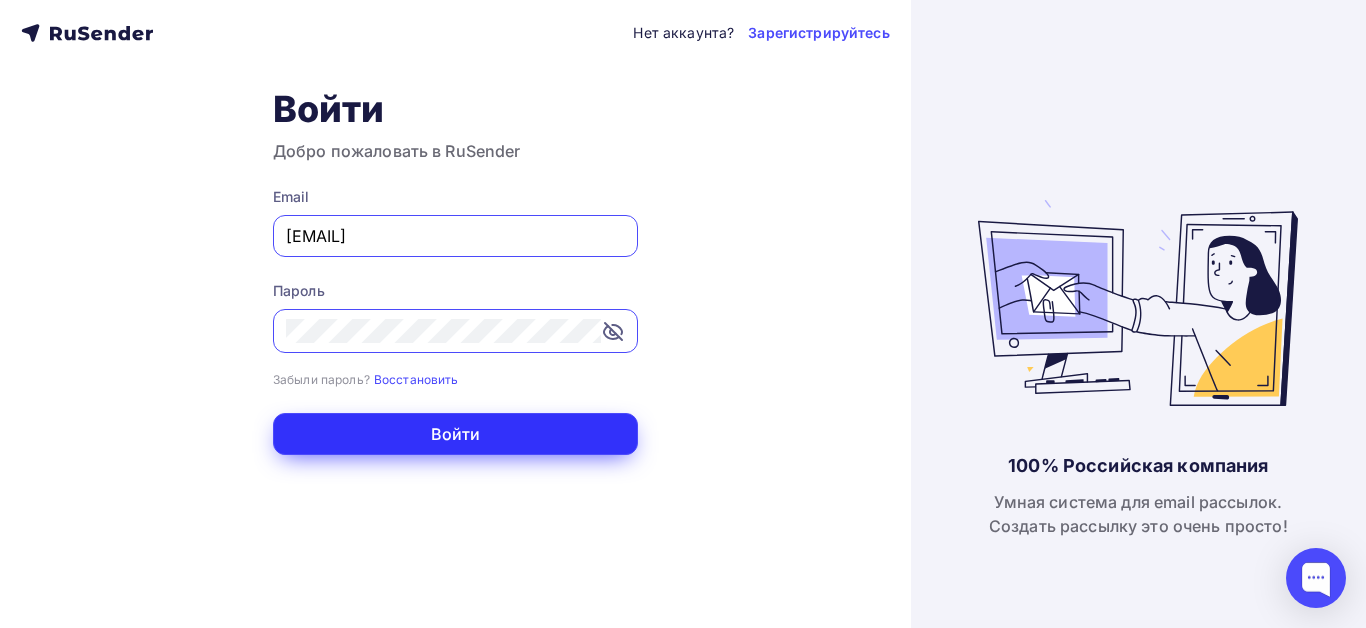 click on "Войти" at bounding box center [455, 434] 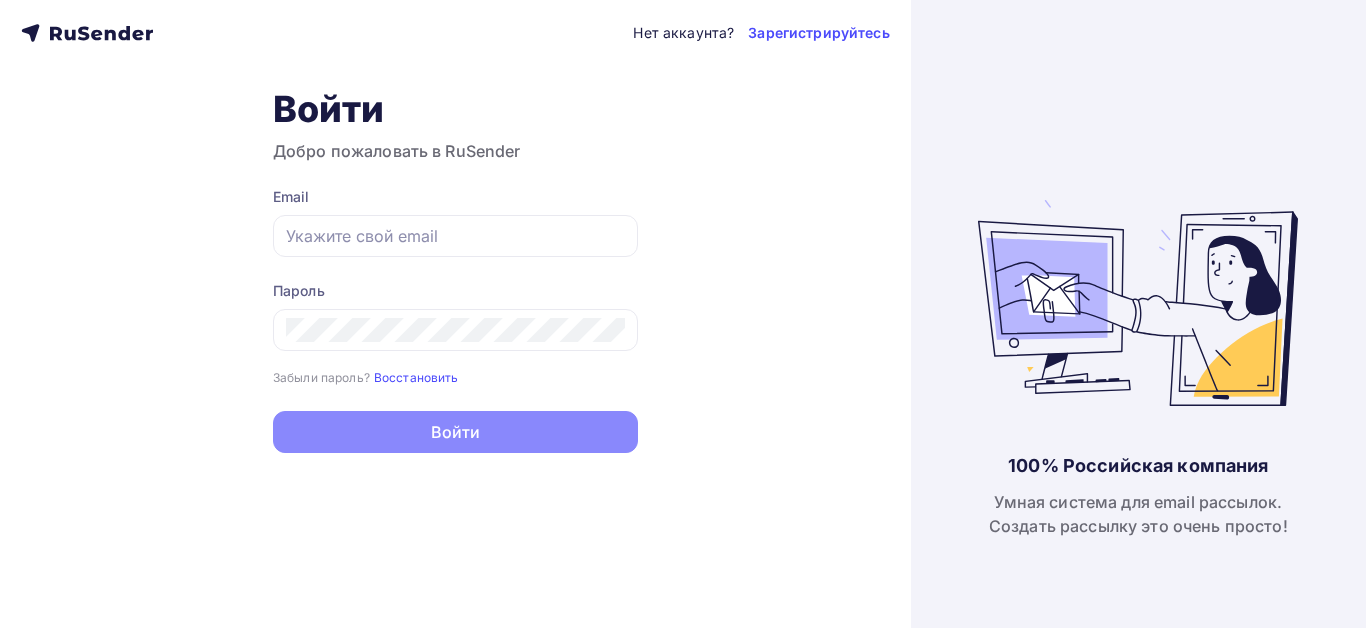 scroll, scrollTop: 0, scrollLeft: 0, axis: both 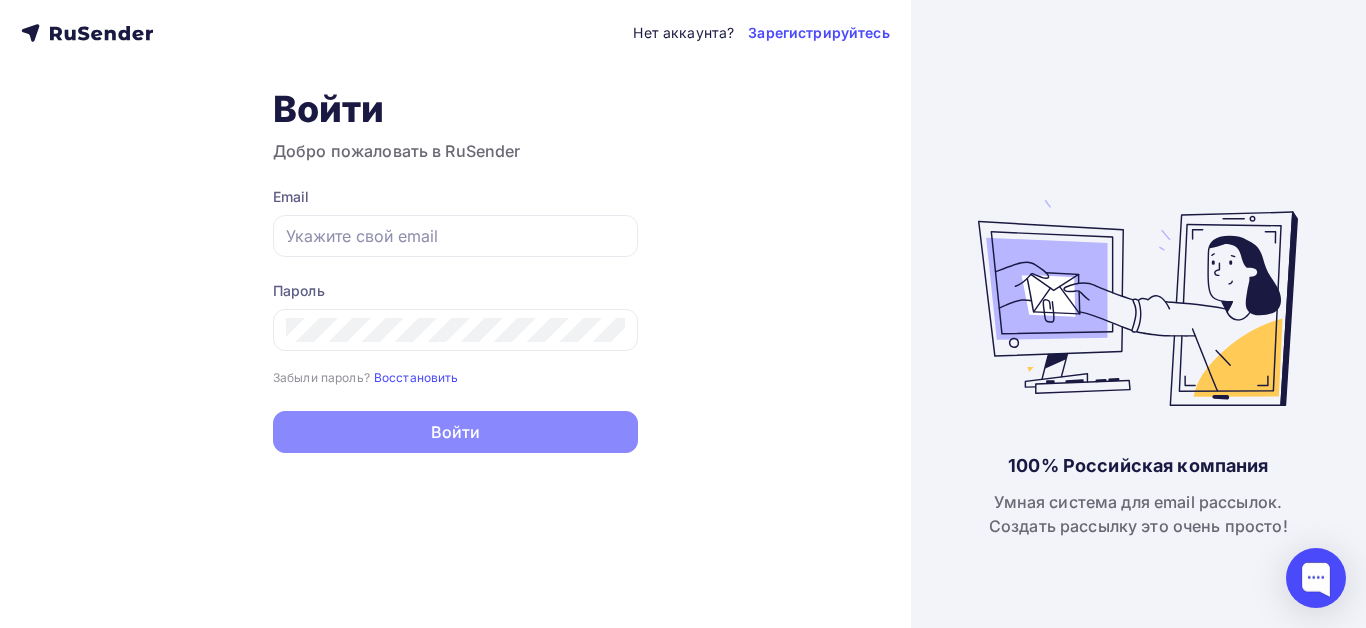 type on "barservis@mail.ru" 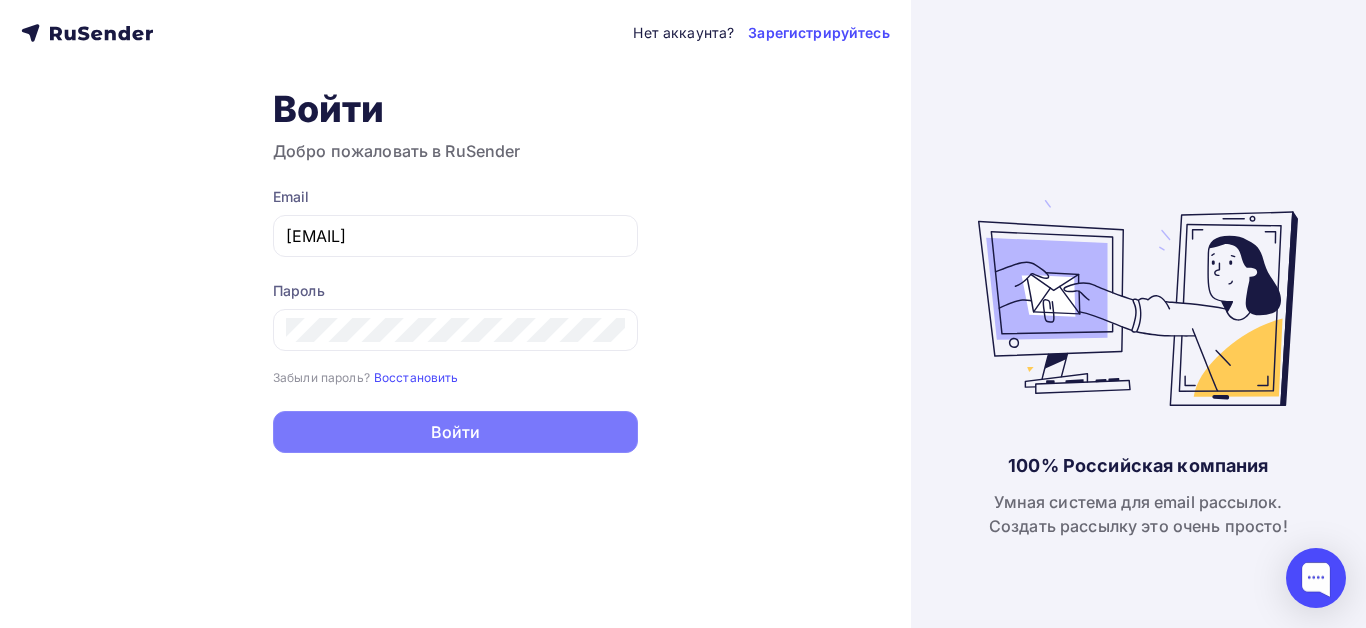 click on "Войти" at bounding box center (455, 432) 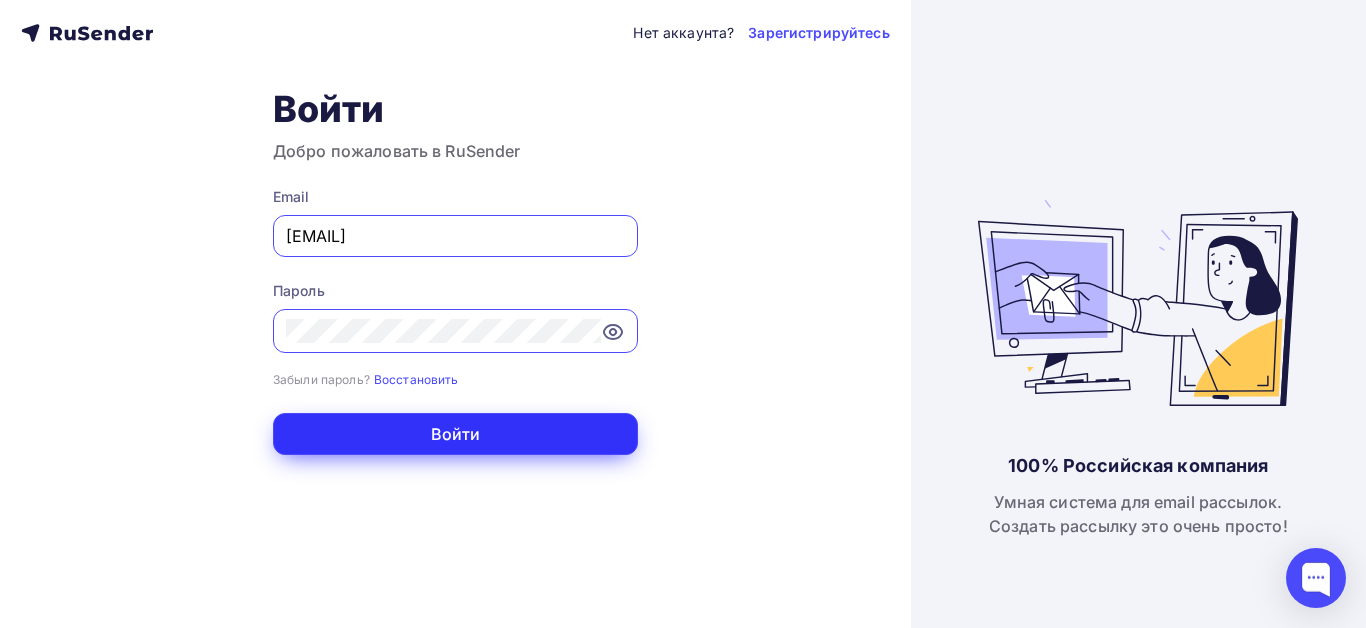 click on "Войти" at bounding box center [455, 434] 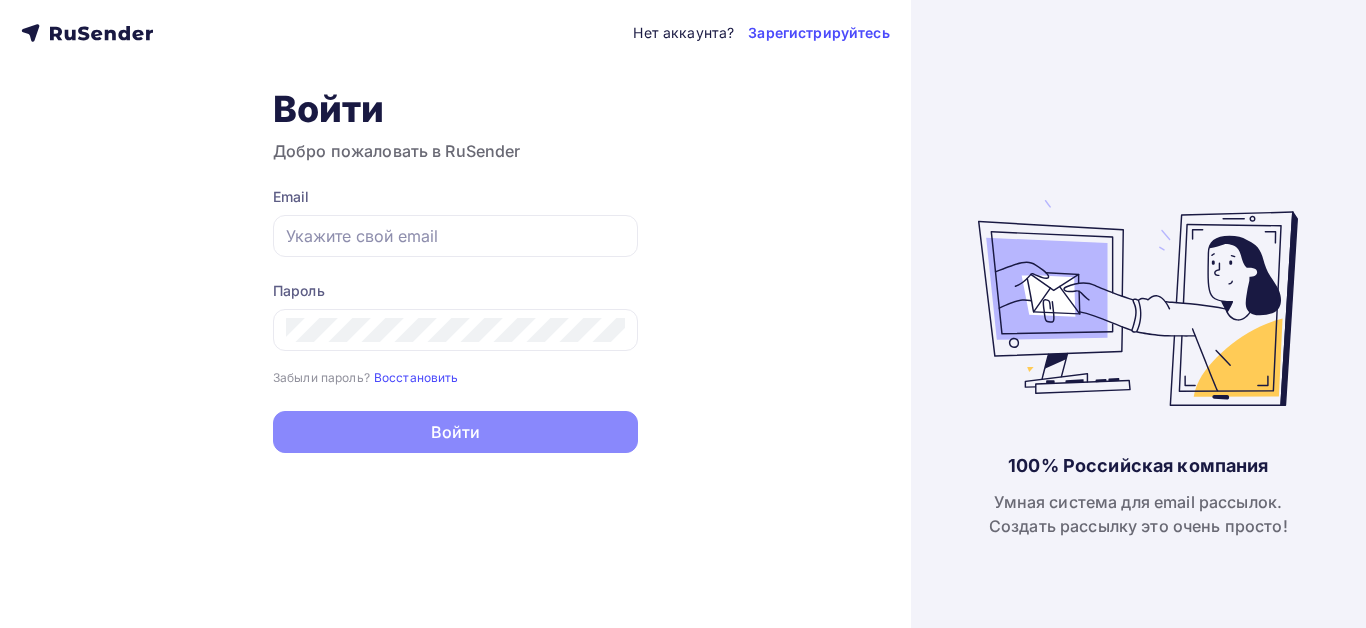 scroll, scrollTop: 0, scrollLeft: 0, axis: both 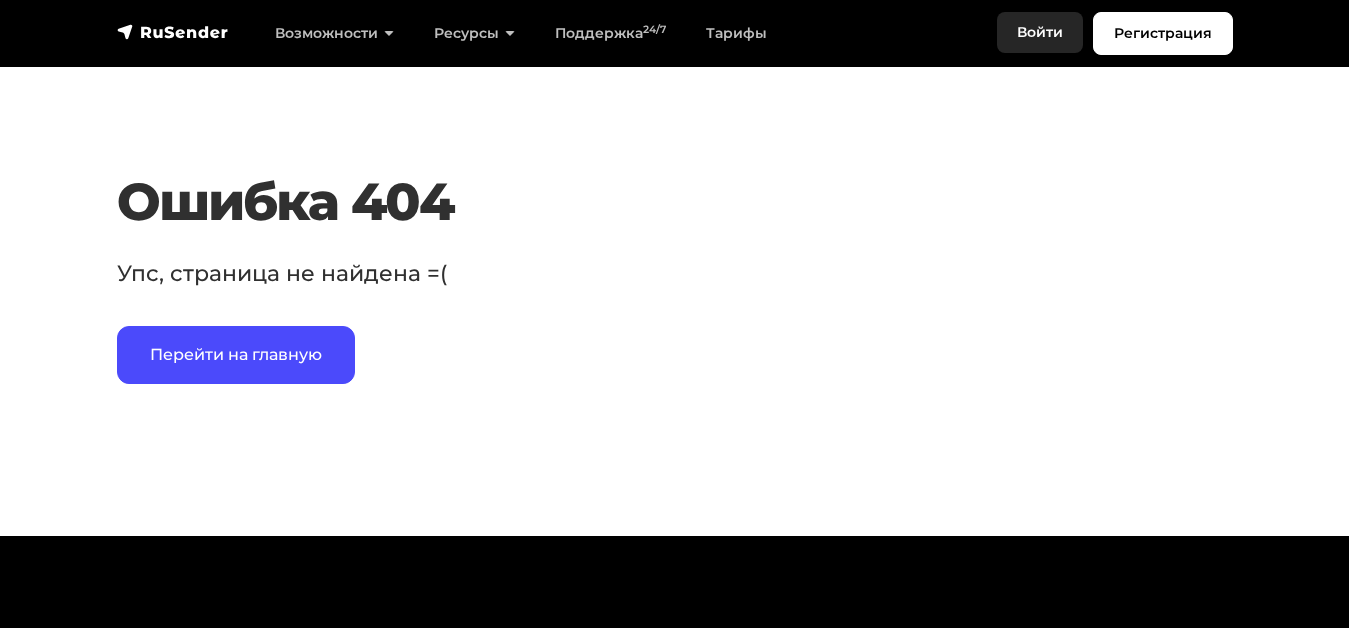 click on "Войти" at bounding box center (1040, 32) 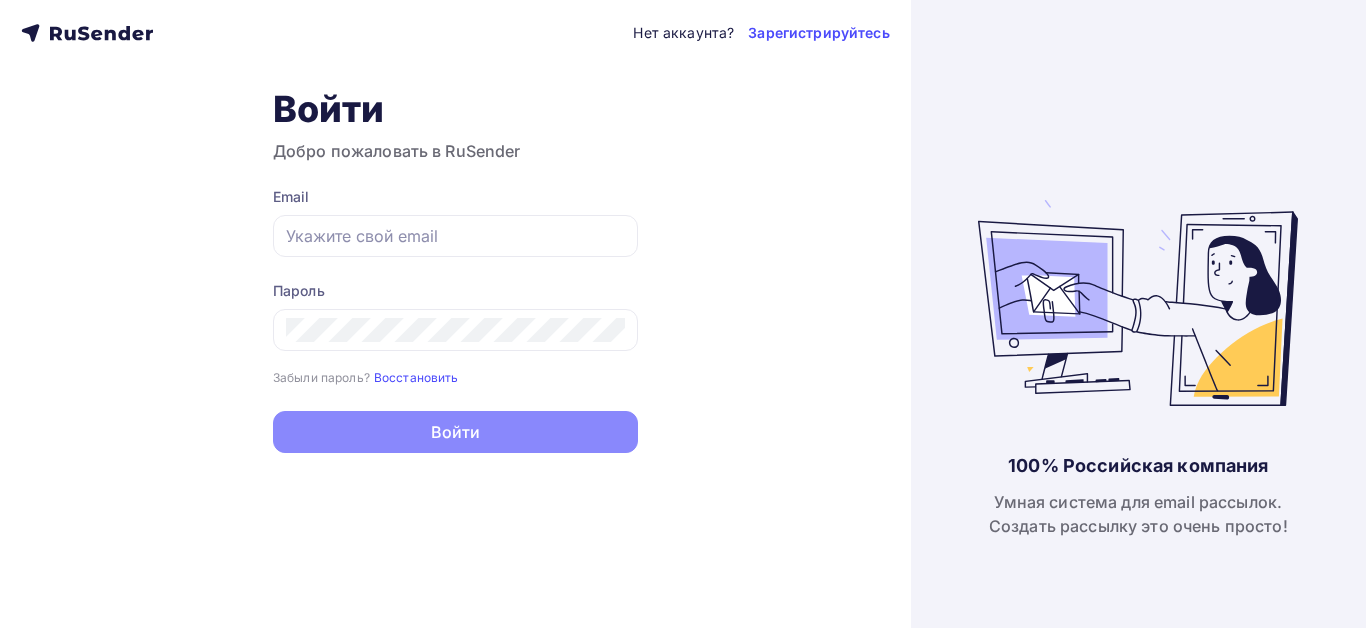 scroll, scrollTop: 0, scrollLeft: 0, axis: both 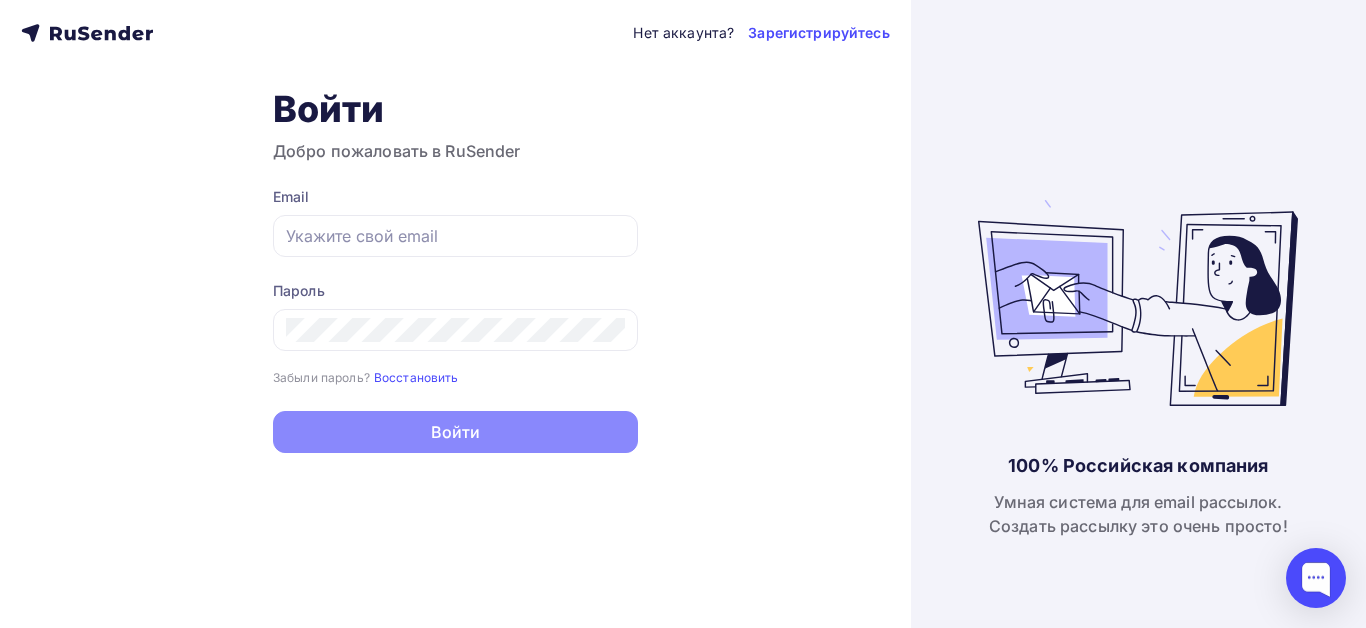 type on "[EMAIL]" 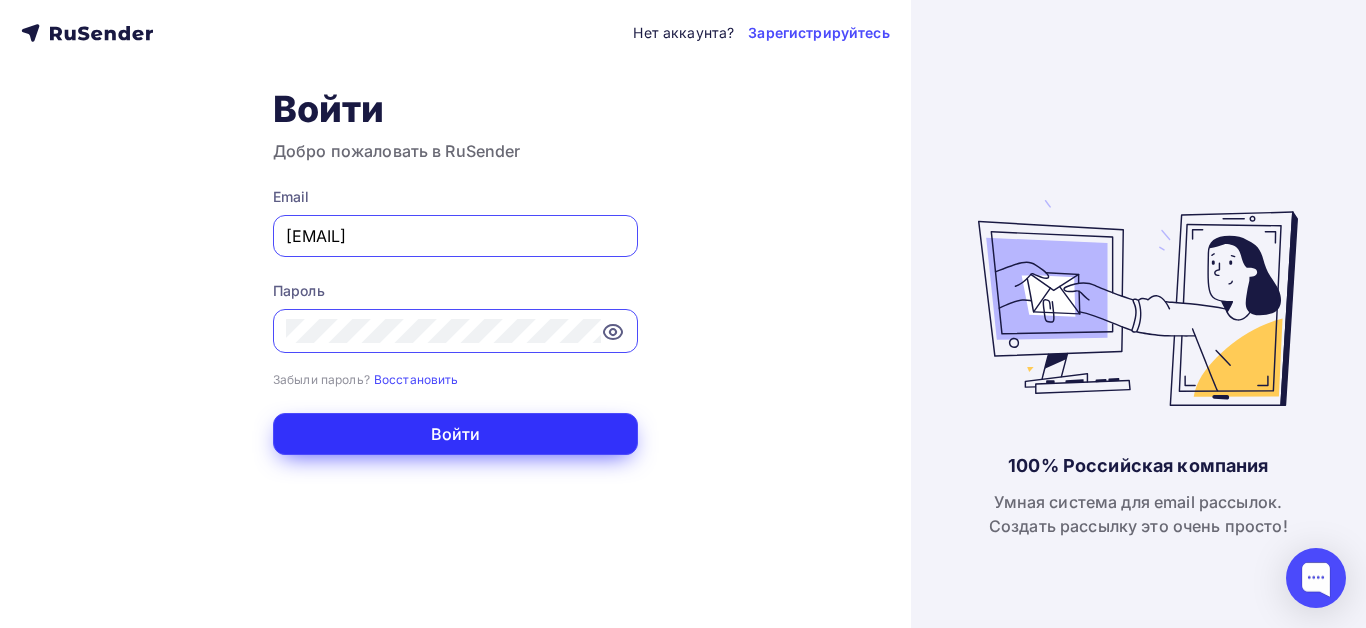 click on "Войти" at bounding box center [455, 434] 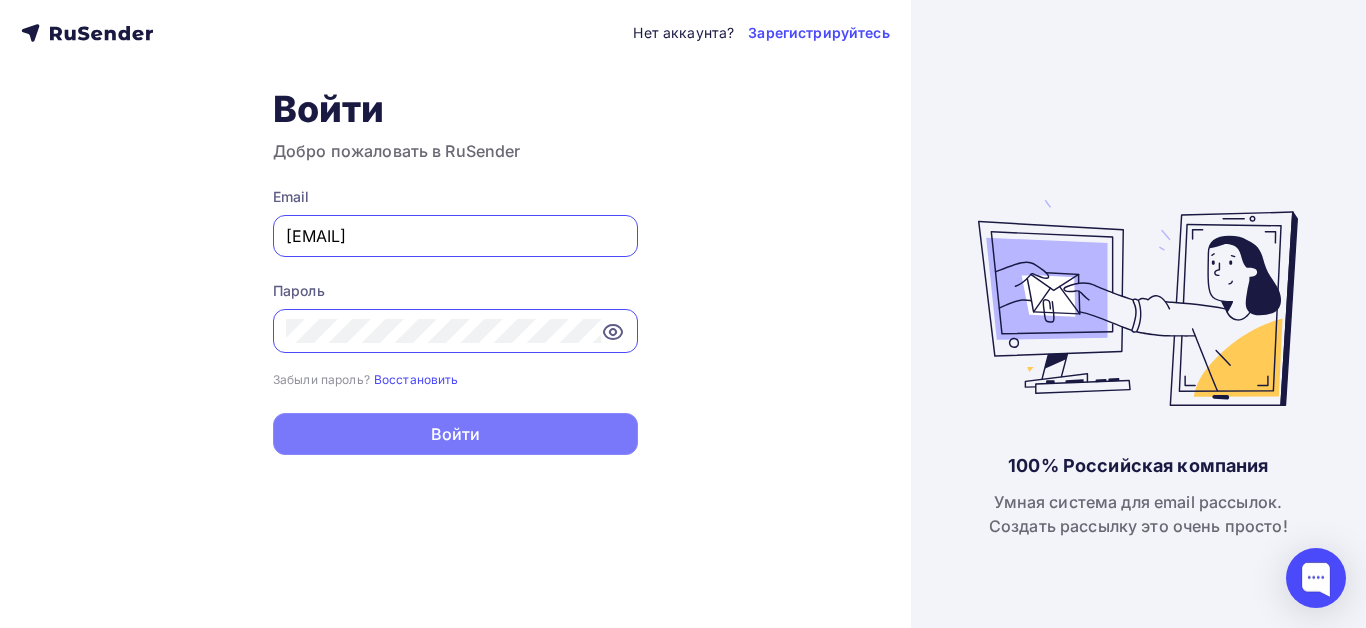 click on "Войти" at bounding box center [455, 434] 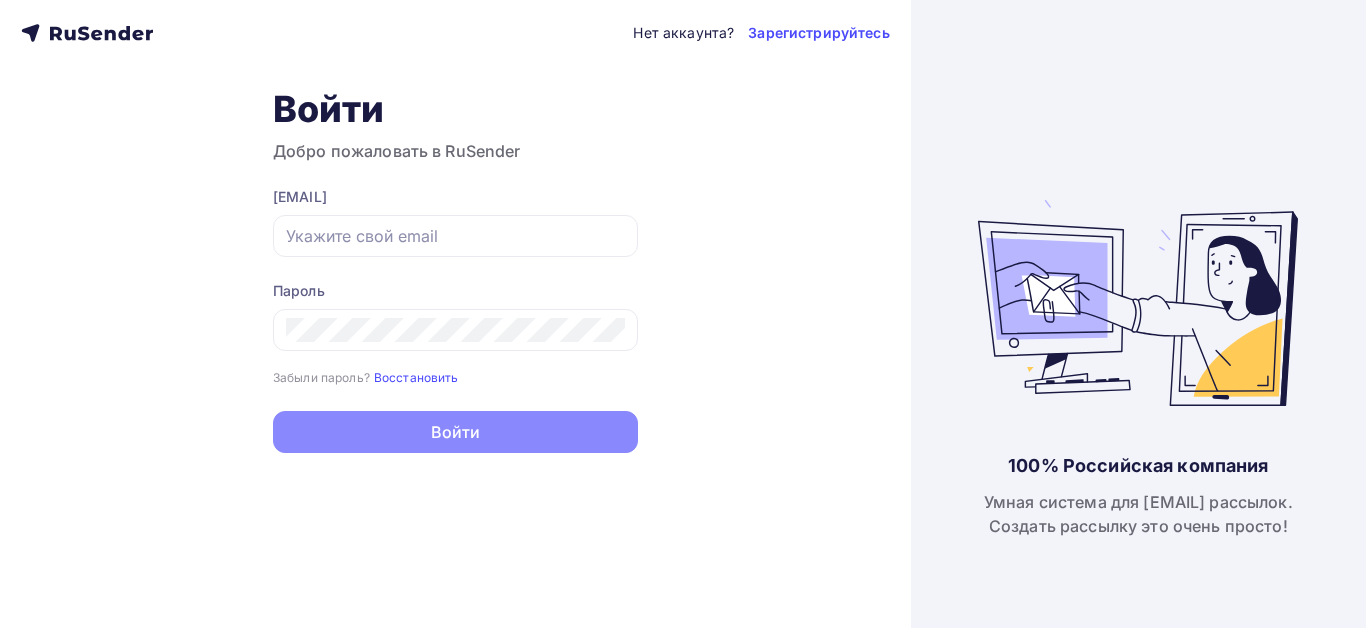 scroll, scrollTop: 0, scrollLeft: 0, axis: both 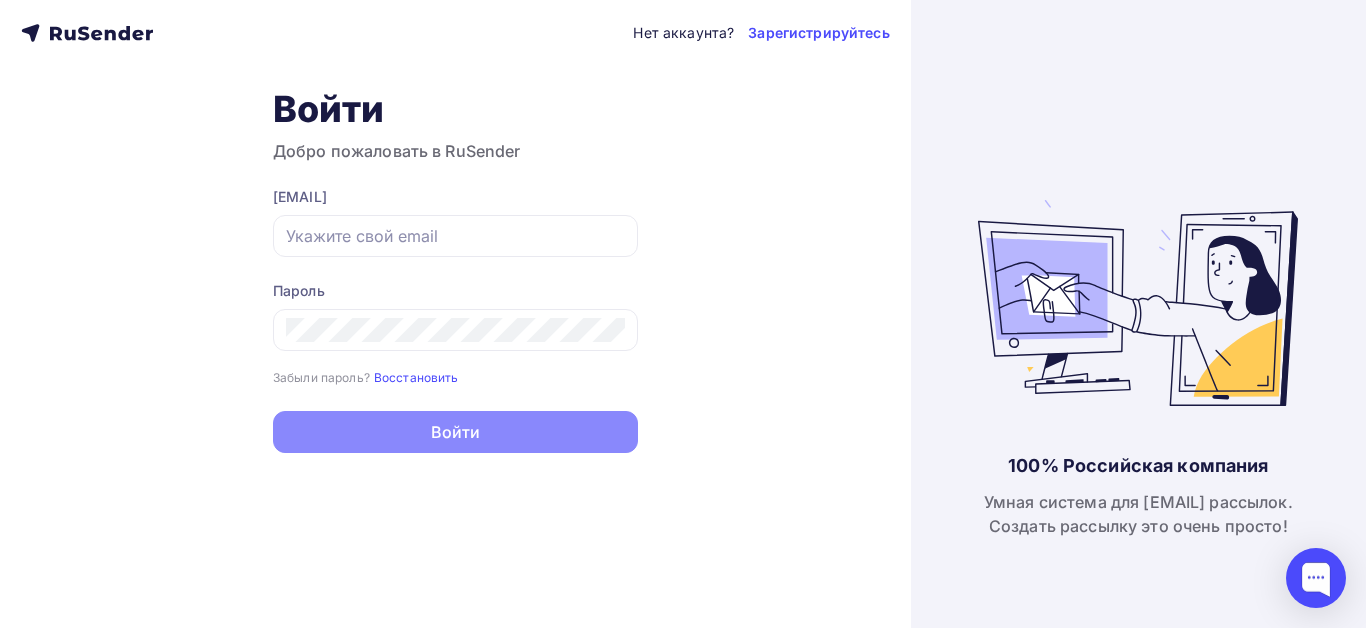 type on "barservis@mail.ru" 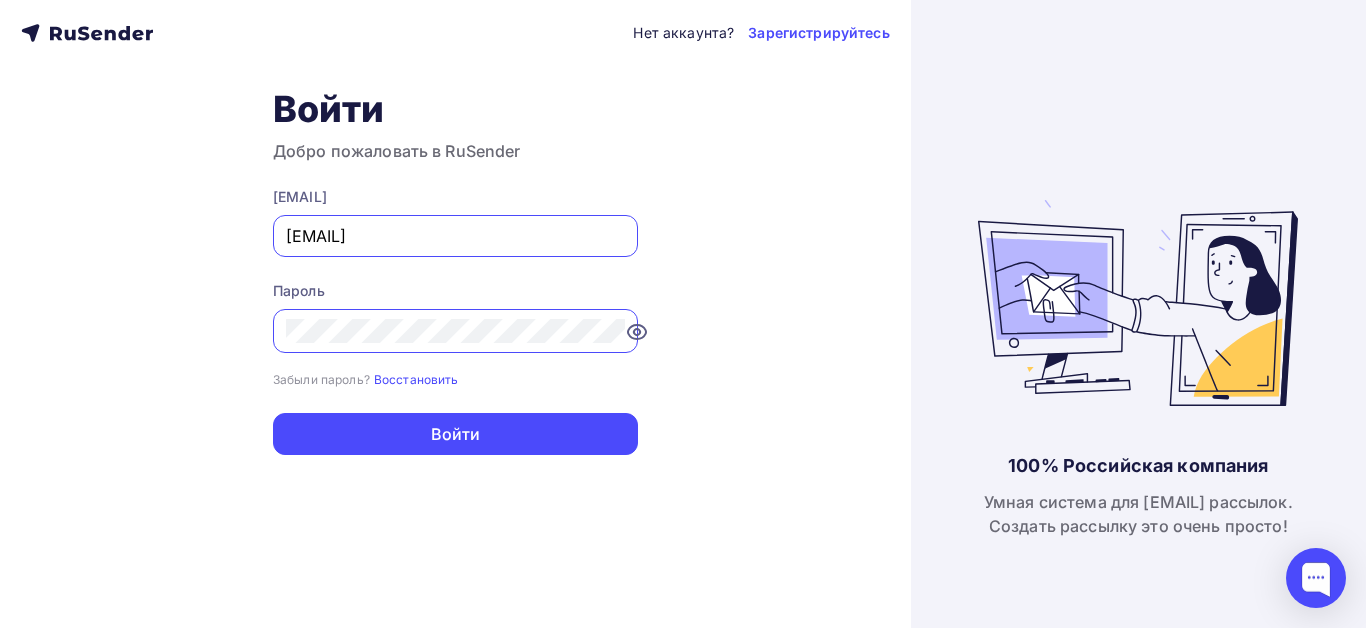 click at bounding box center [110, 35] 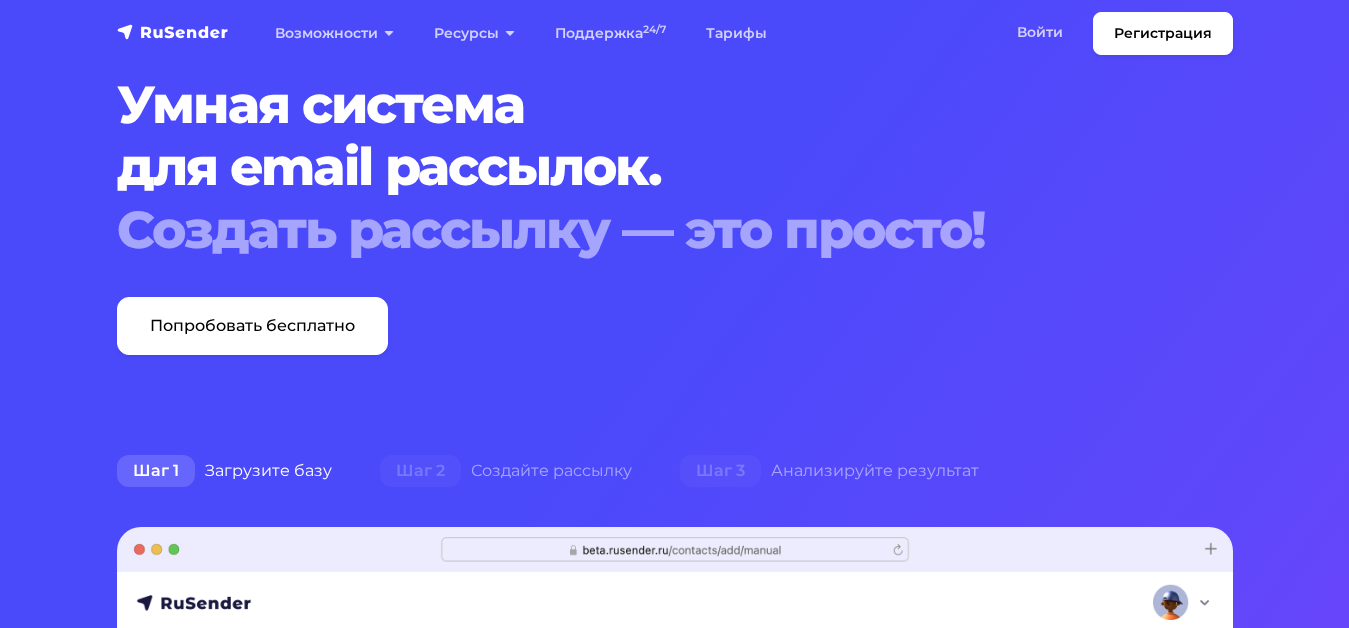 scroll, scrollTop: 0, scrollLeft: 0, axis: both 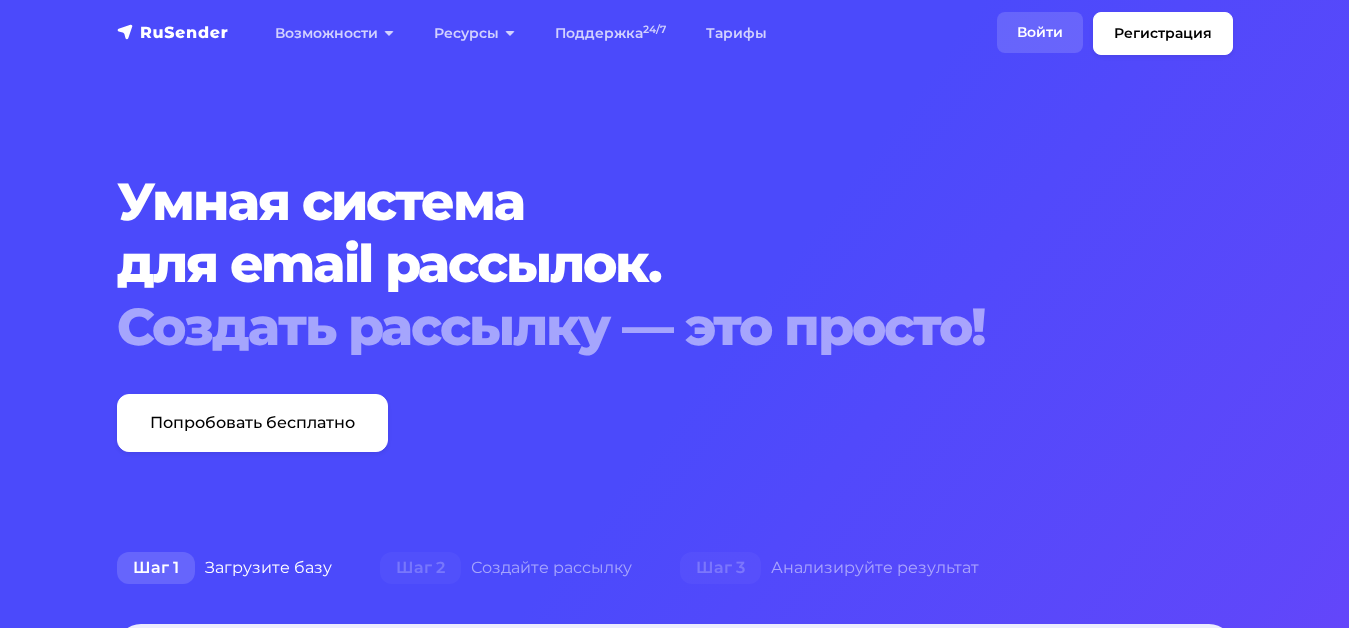 click on "Войти" at bounding box center [1040, 32] 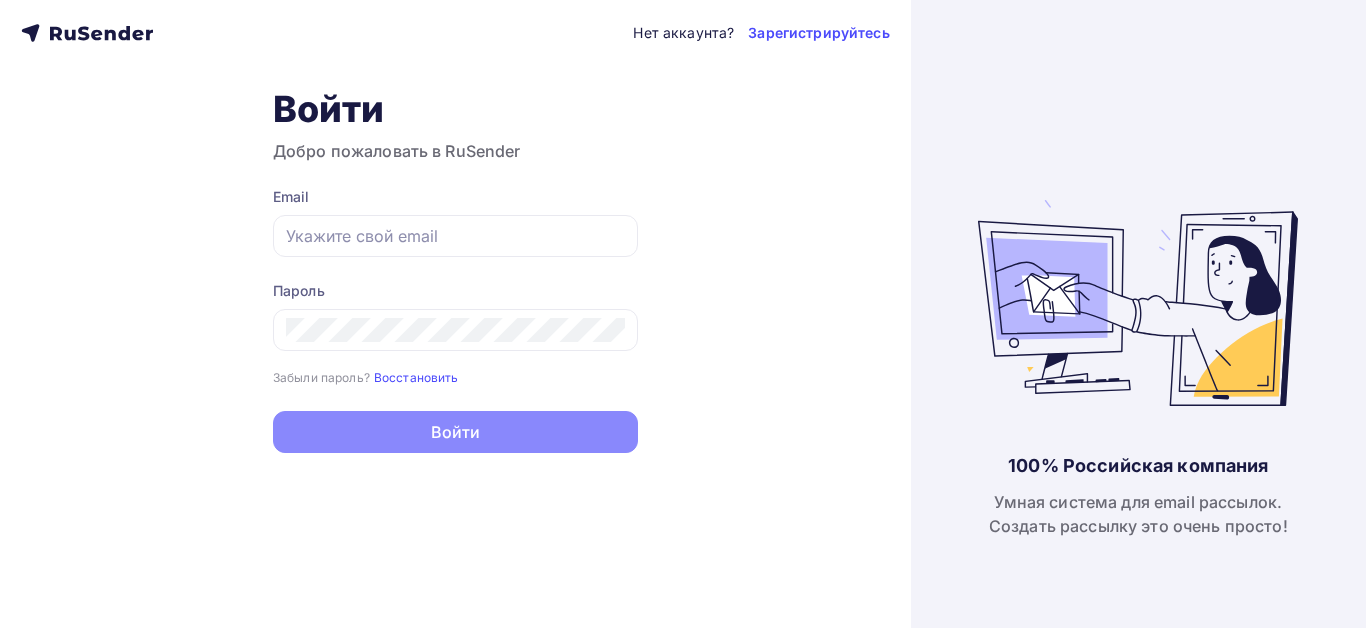 scroll, scrollTop: 0, scrollLeft: 0, axis: both 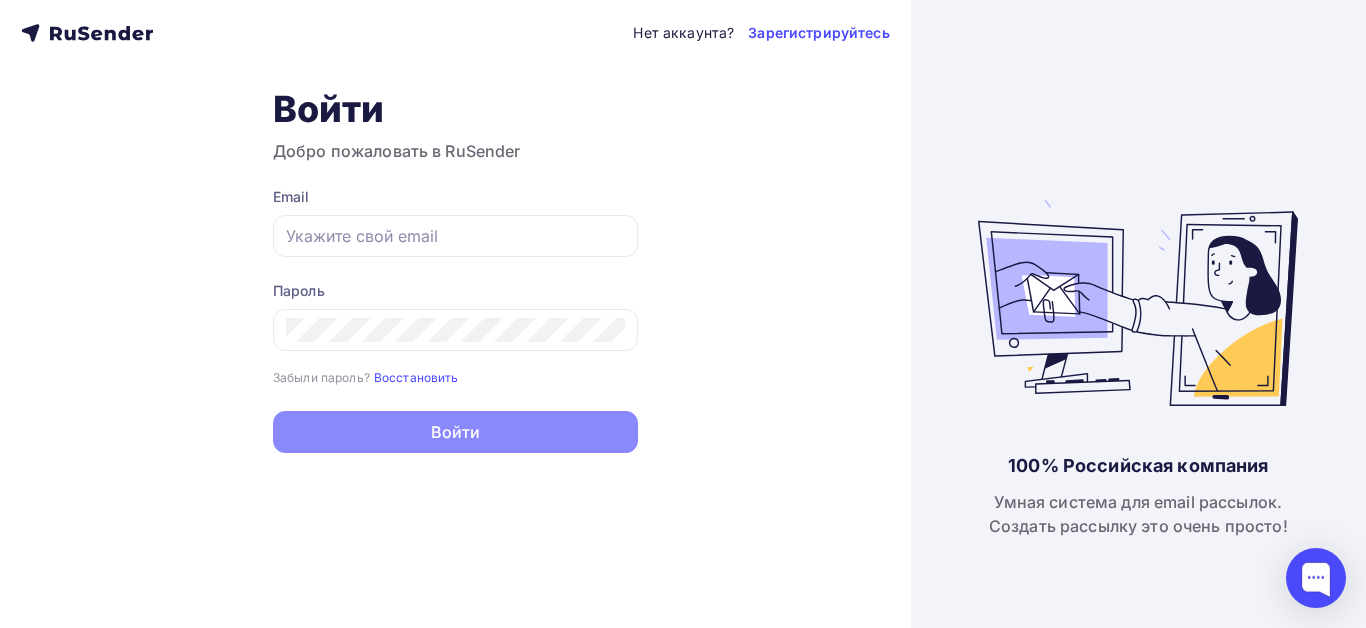 type on "barservis@mail.ru" 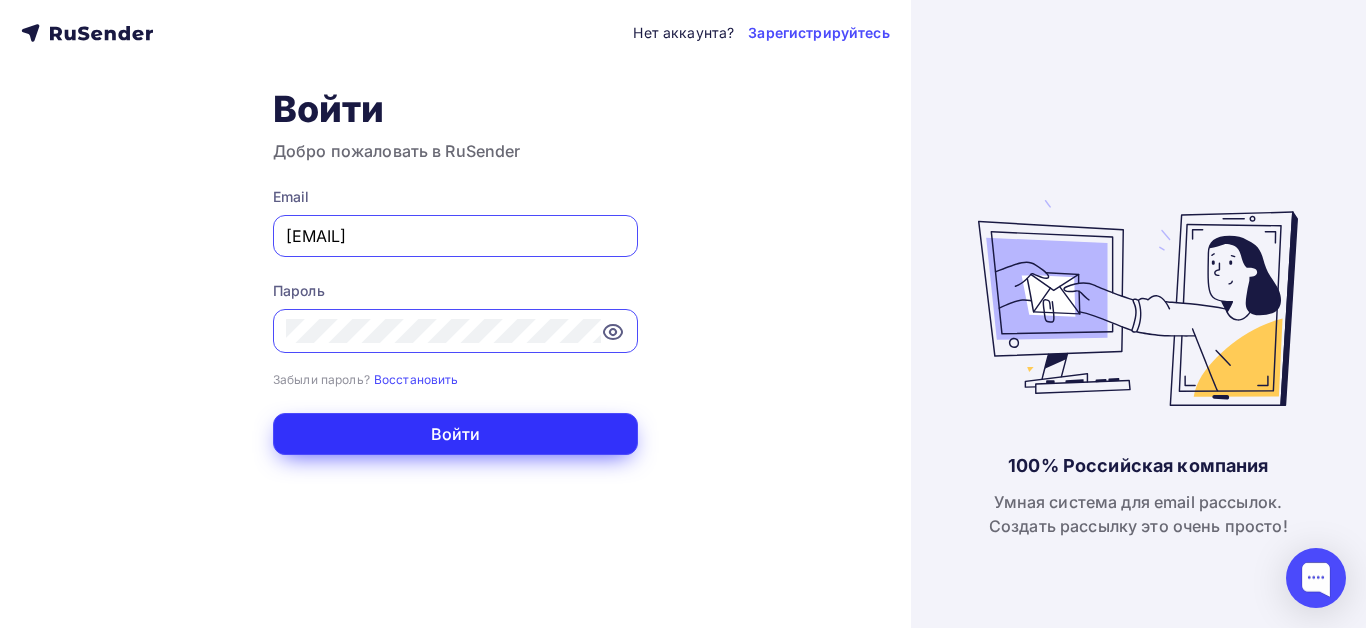 click on "Войти" at bounding box center (455, 434) 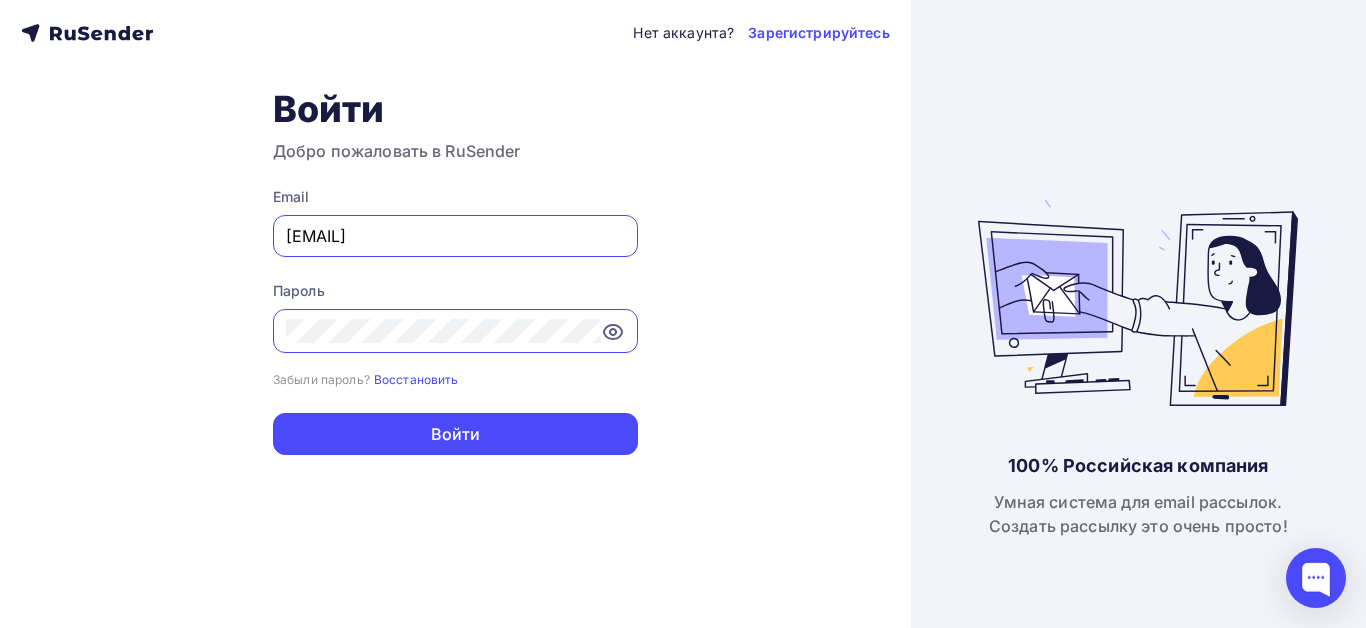 click at bounding box center (613, 332) 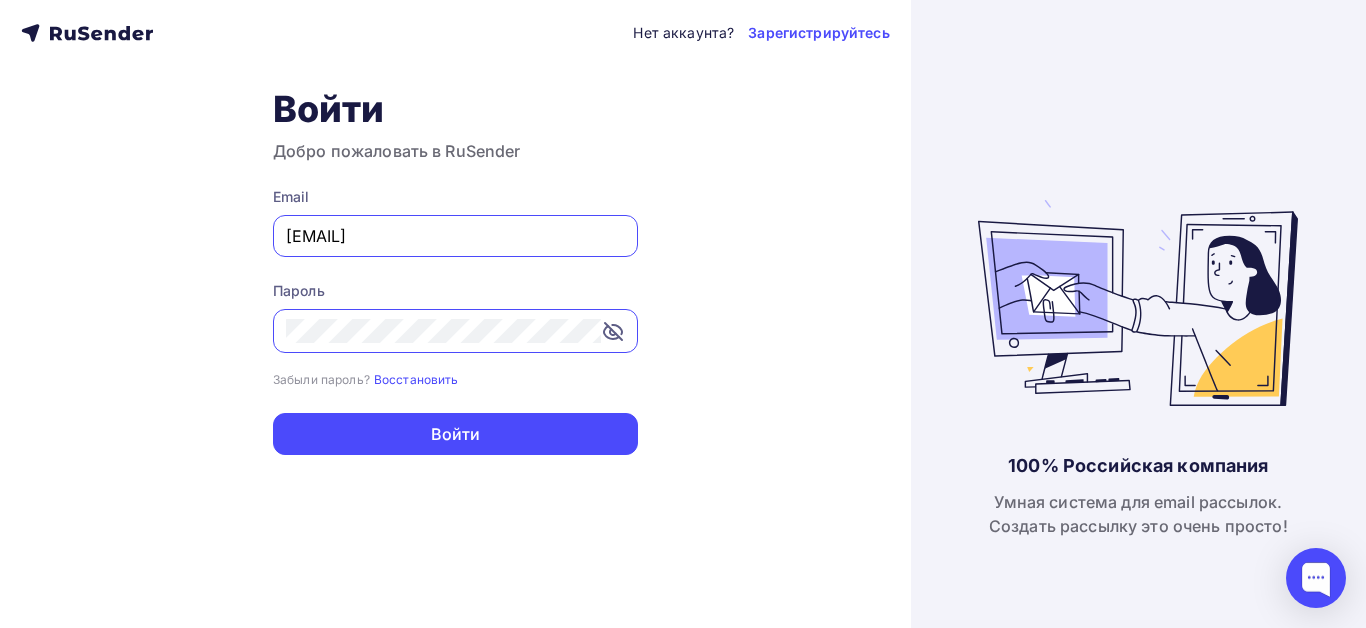 click at bounding box center (613, 332) 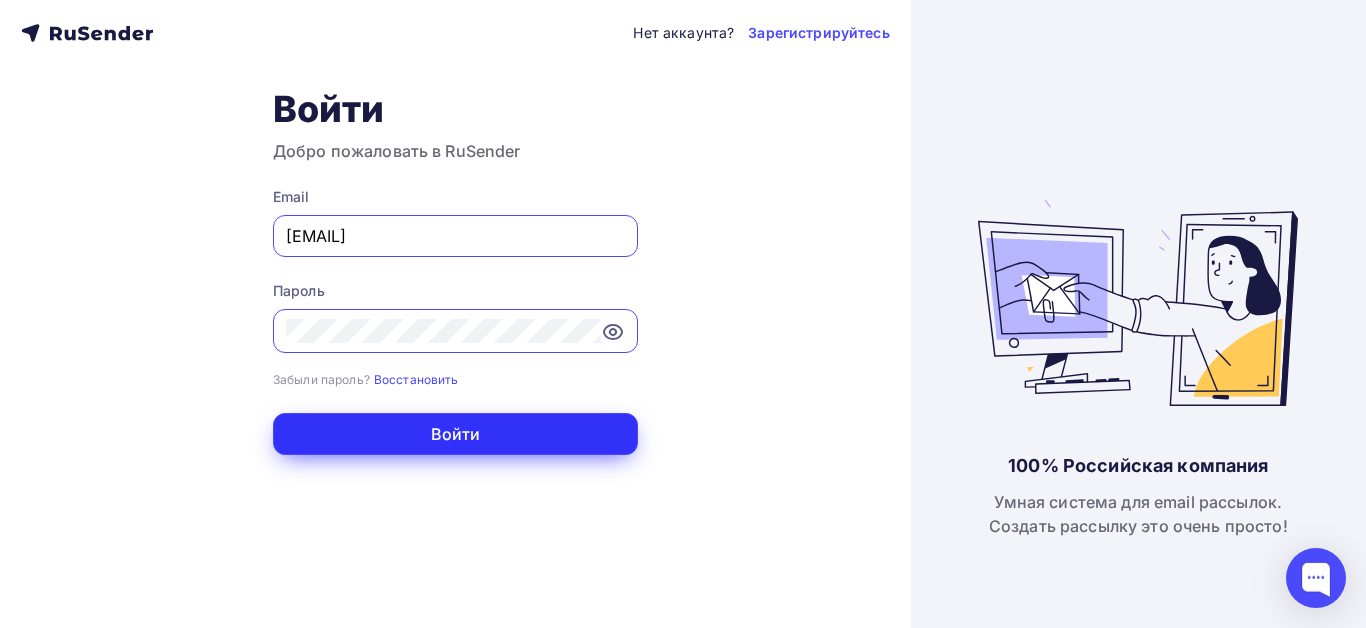 click on "Войти" at bounding box center (455, 434) 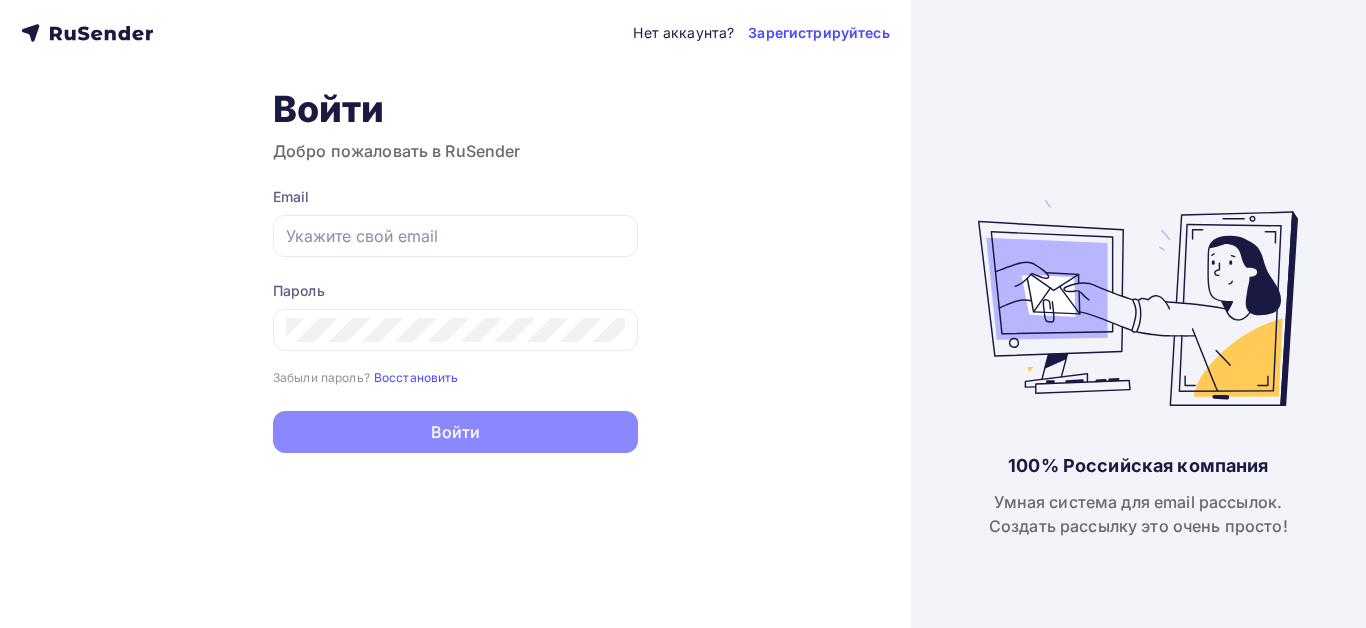scroll, scrollTop: 0, scrollLeft: 0, axis: both 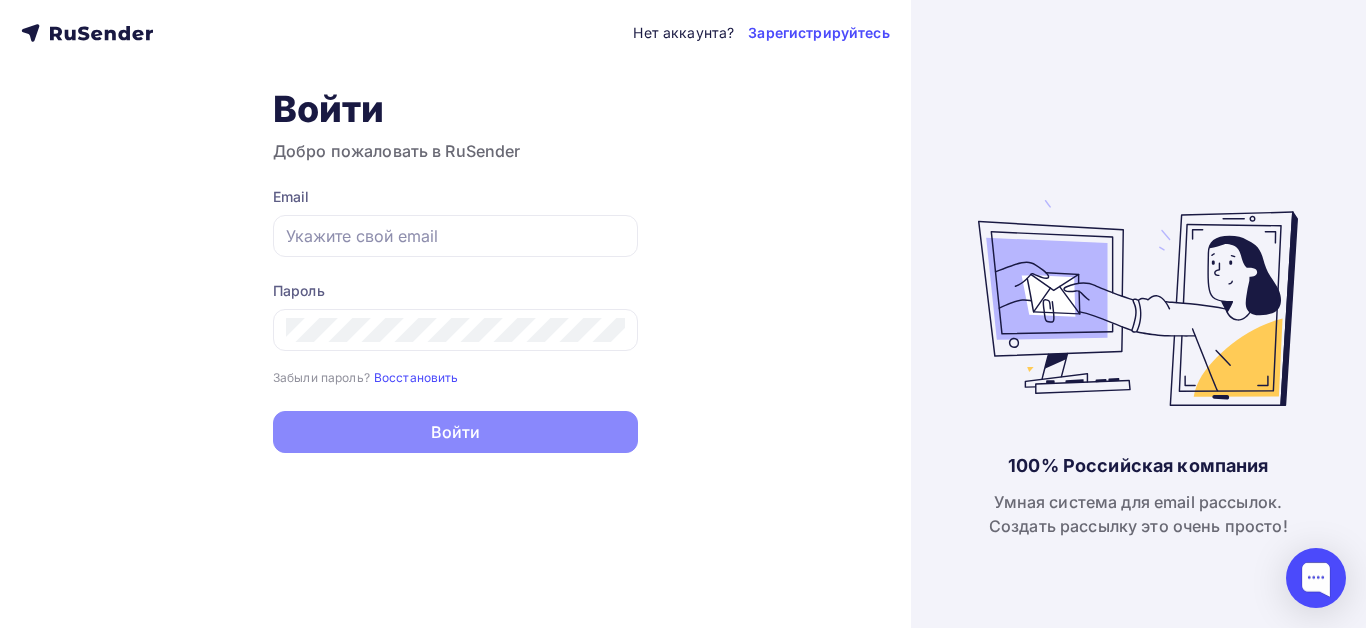 type on "barservis@[EXAMPLE.COM]" 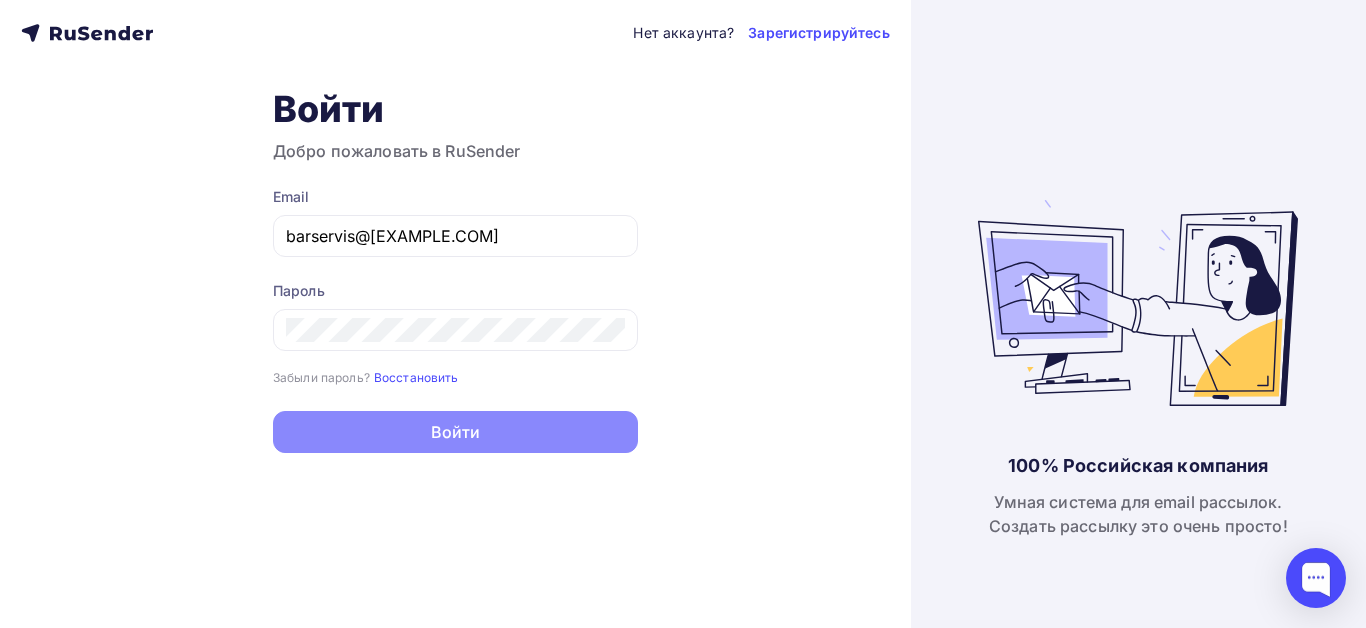 click at bounding box center [87, 33] 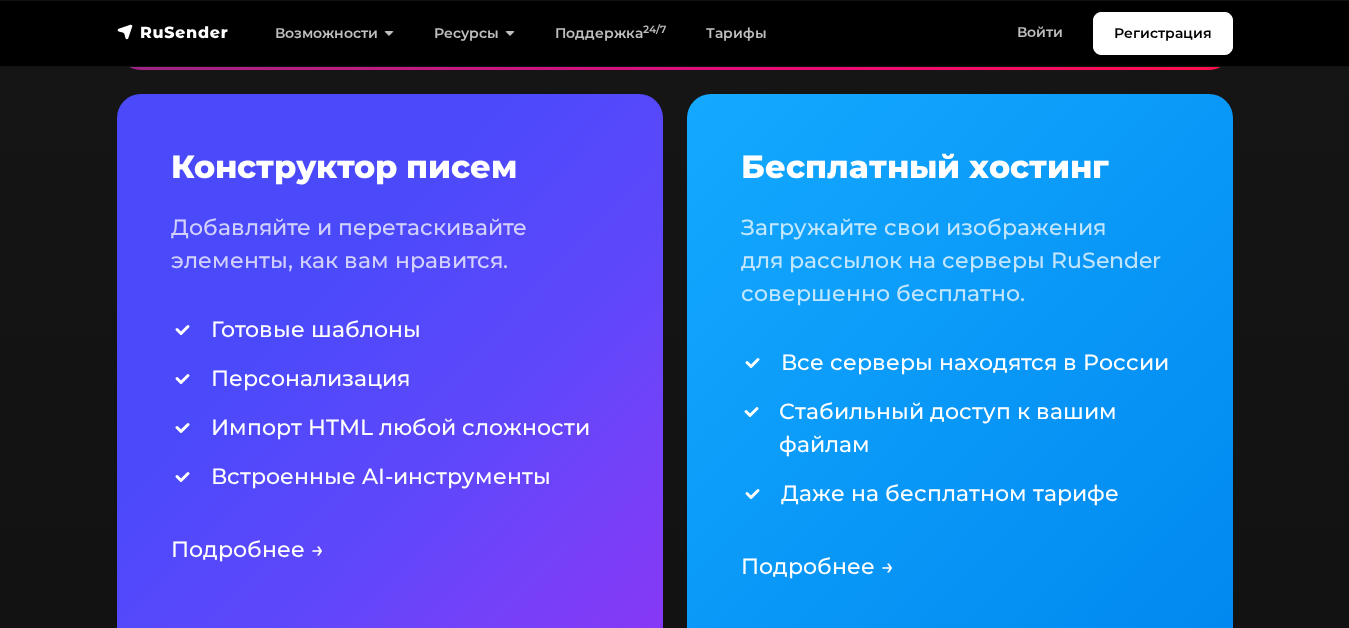 scroll, scrollTop: 4400, scrollLeft: 0, axis: vertical 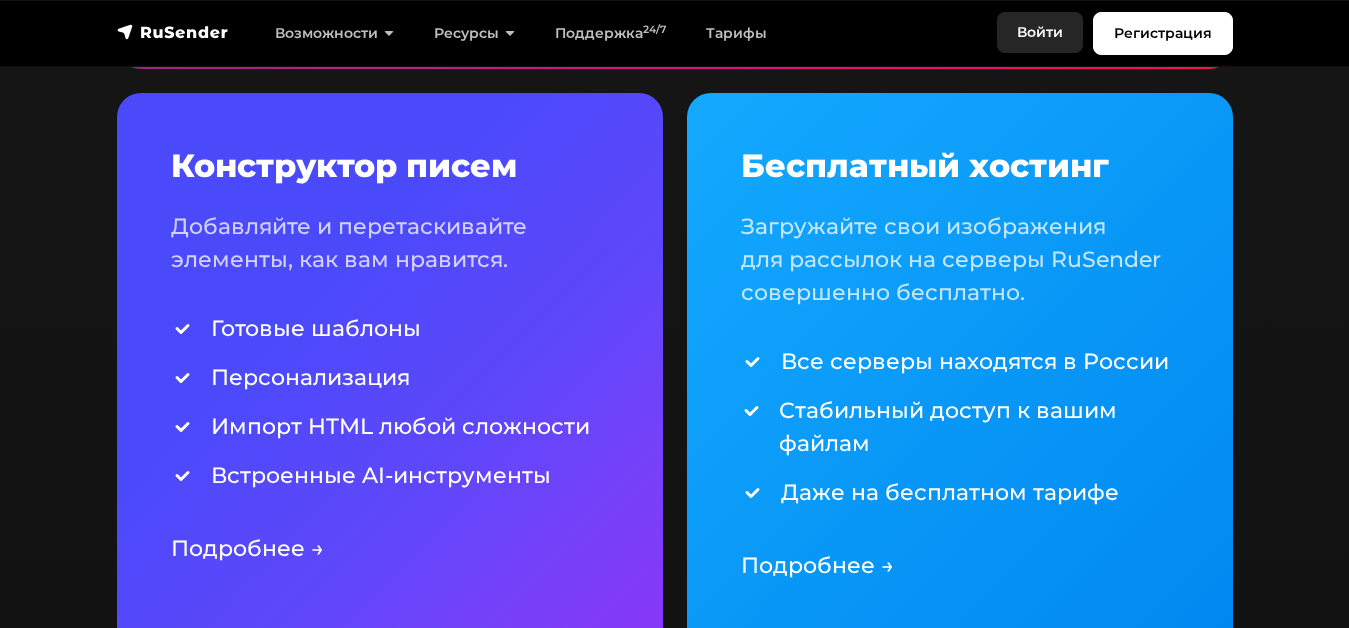 click on "Войти" at bounding box center (1040, 32) 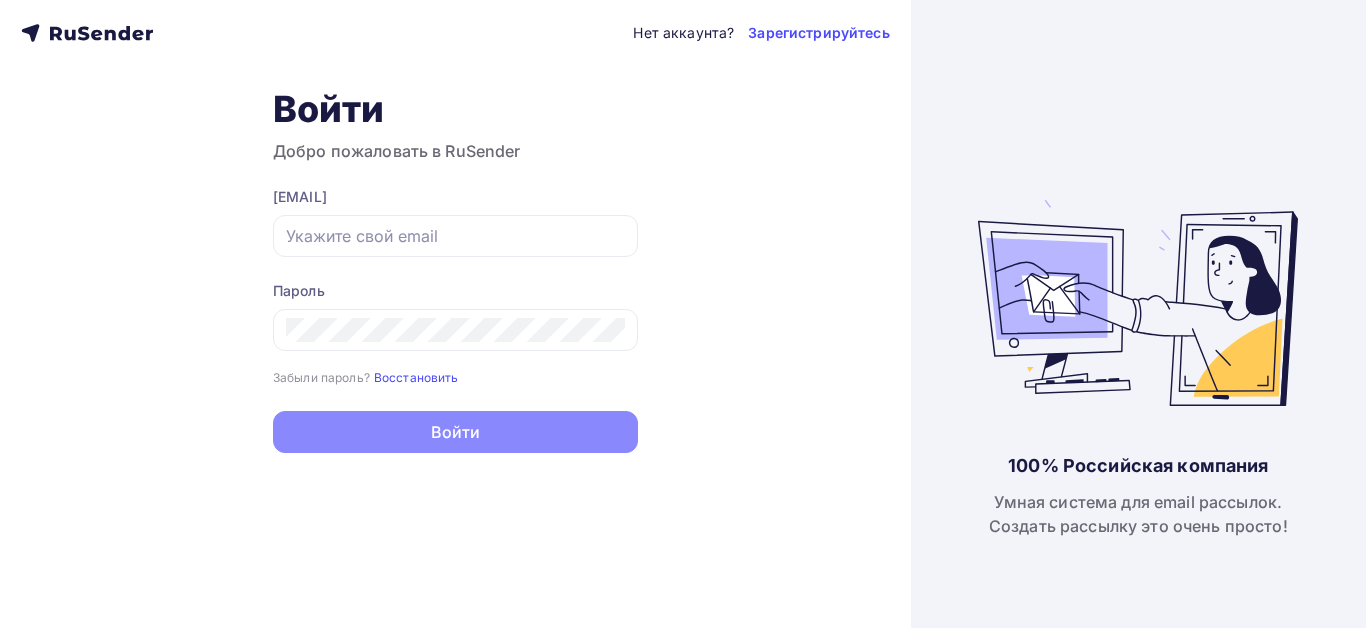 scroll, scrollTop: 0, scrollLeft: 0, axis: both 